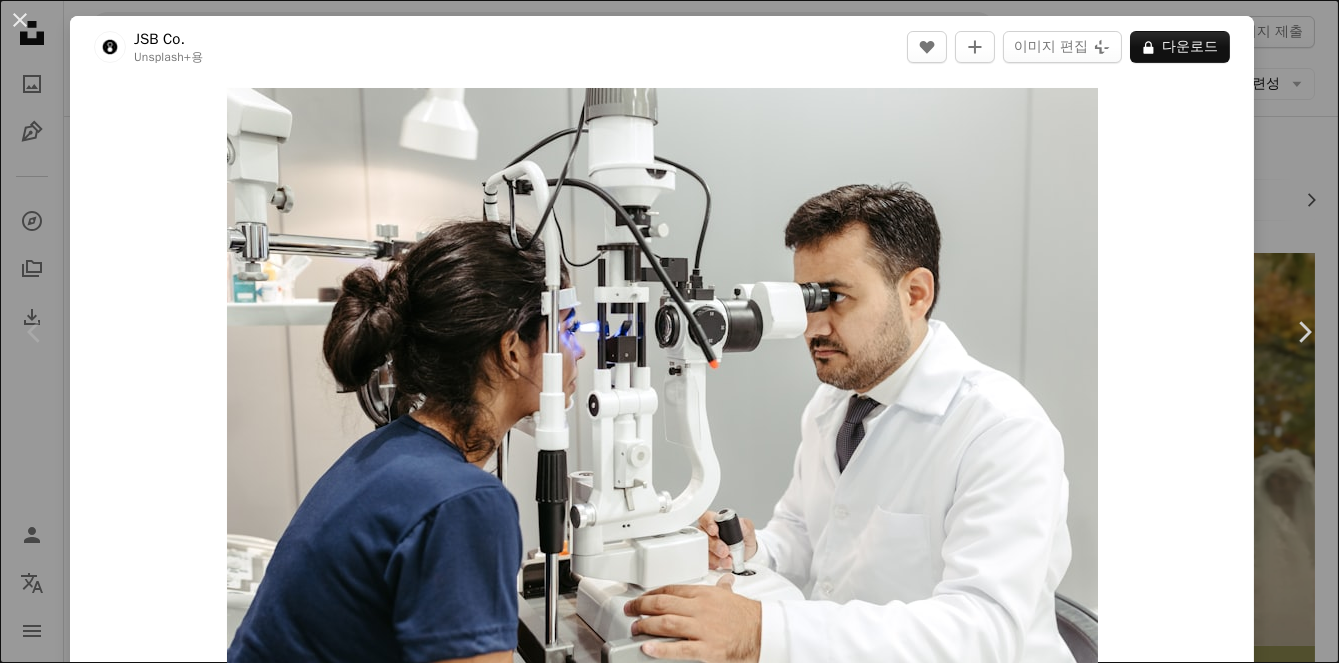 scroll, scrollTop: 21, scrollLeft: 0, axis: vertical 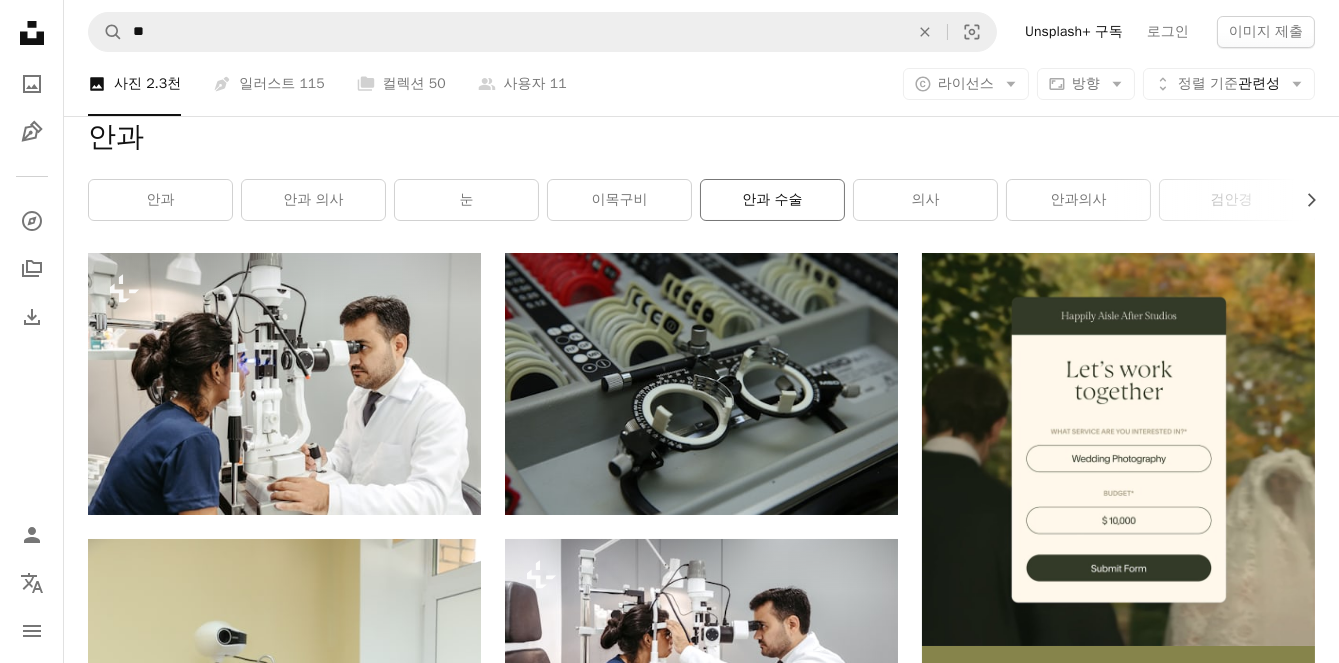 click on "안과 수술" at bounding box center [772, 200] 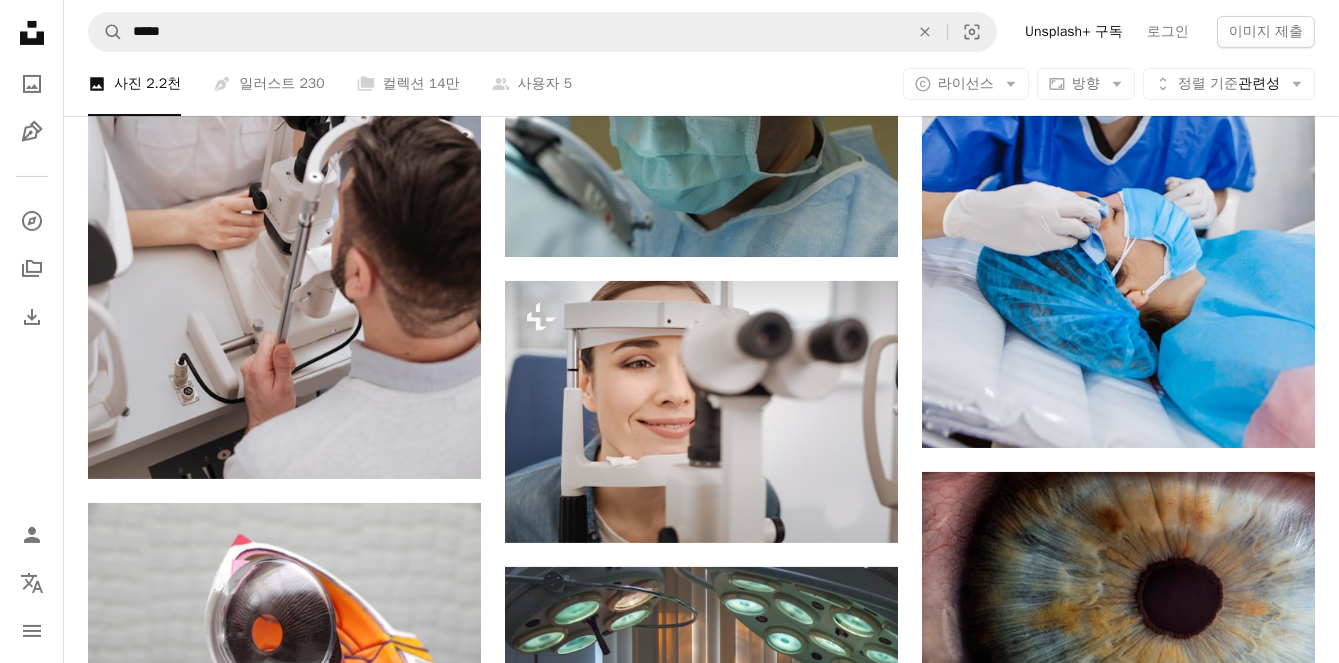 scroll, scrollTop: 1176, scrollLeft: 0, axis: vertical 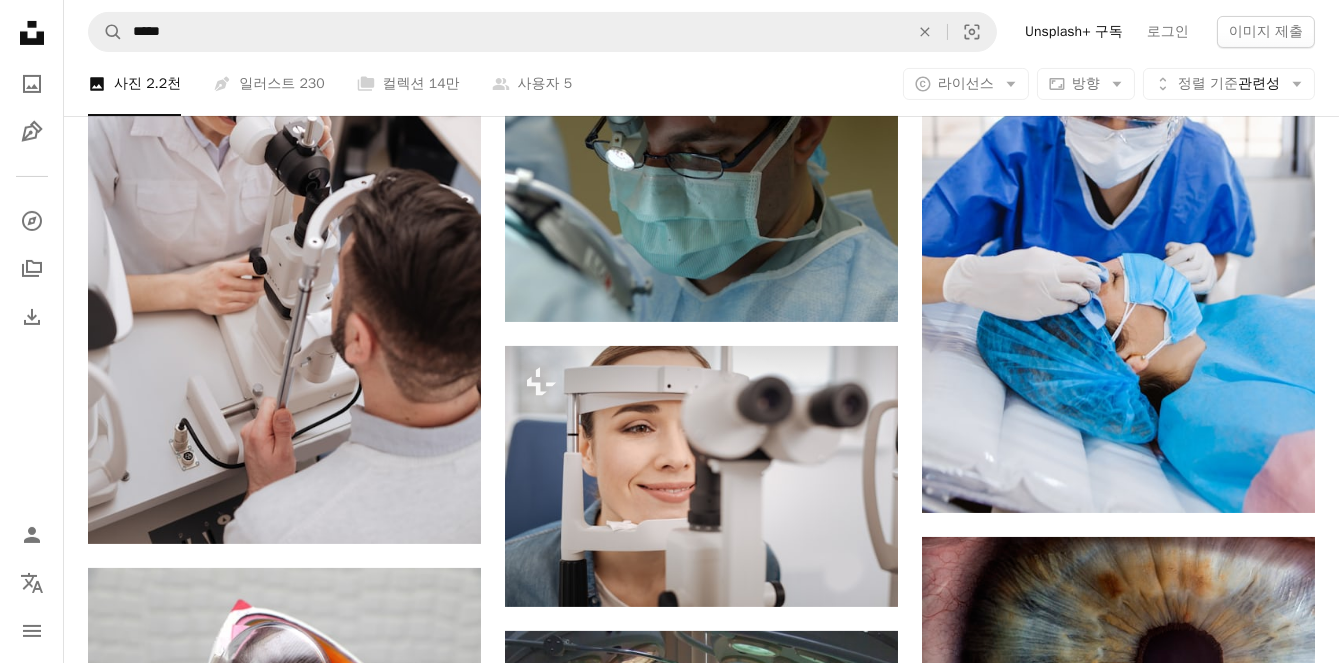 click on "Arrow pointing down" at bounding box center [1275, 1038] 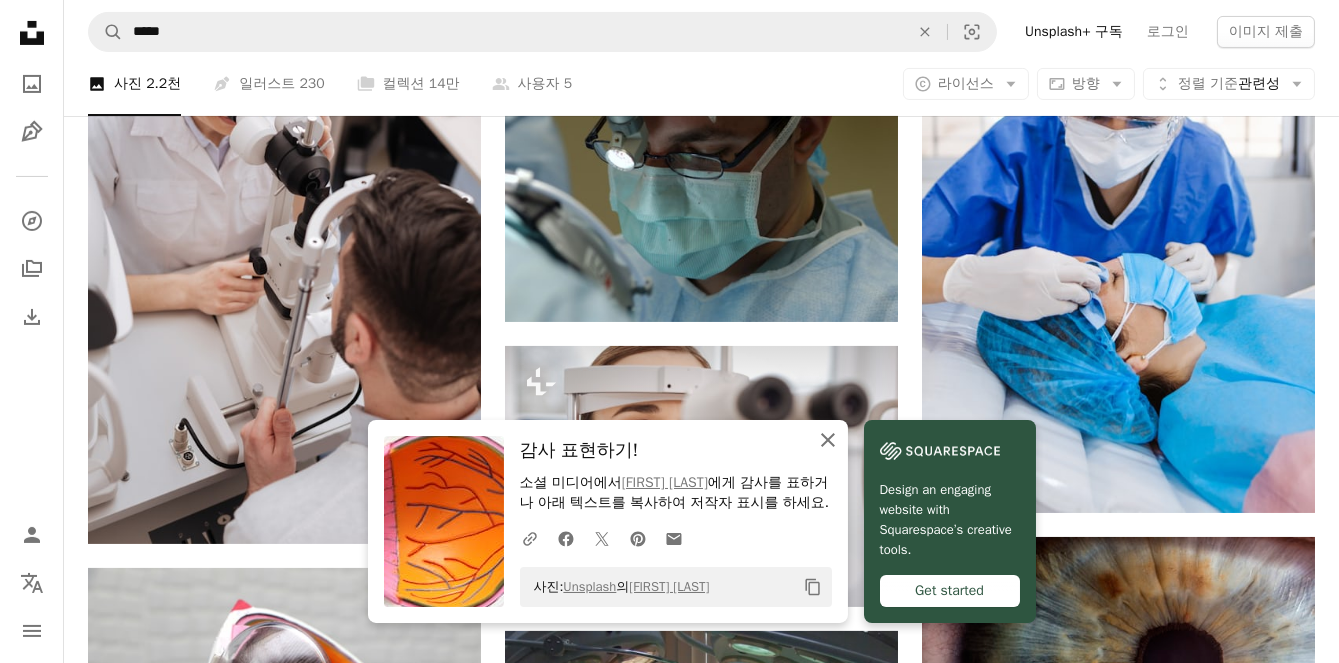 click 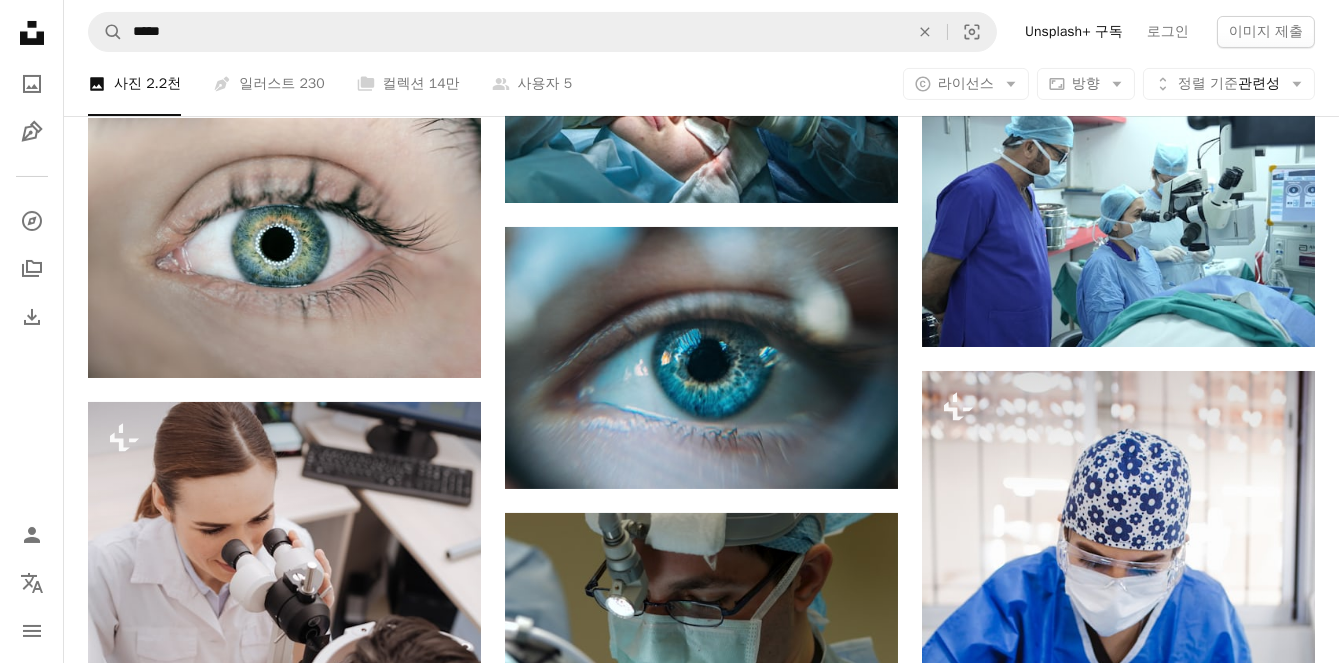 scroll, scrollTop: 0, scrollLeft: 0, axis: both 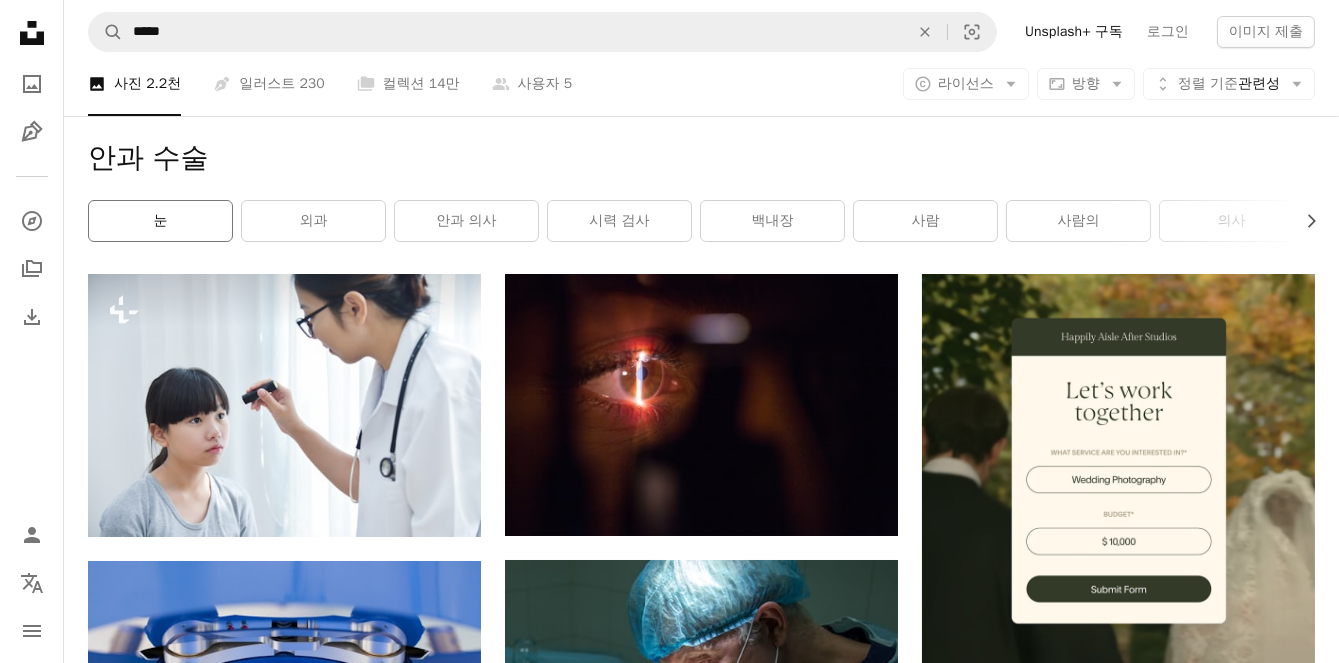 click on "눈" at bounding box center (160, 221) 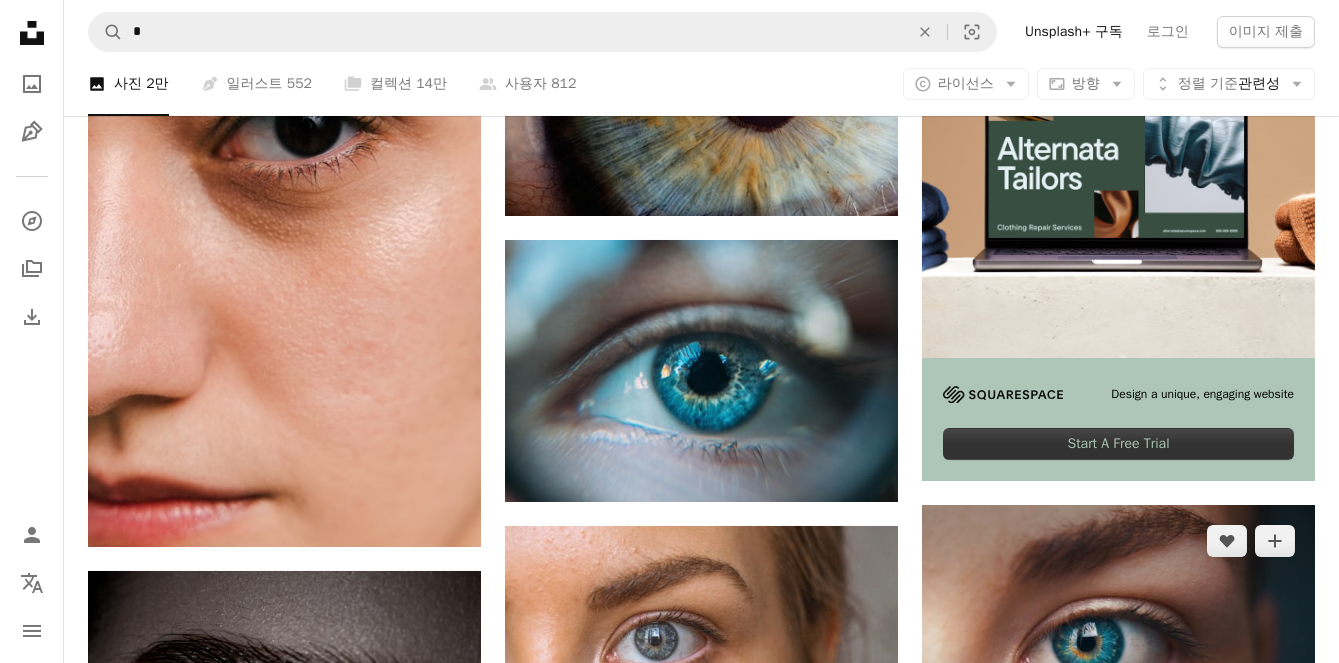 scroll, scrollTop: 0, scrollLeft: 0, axis: both 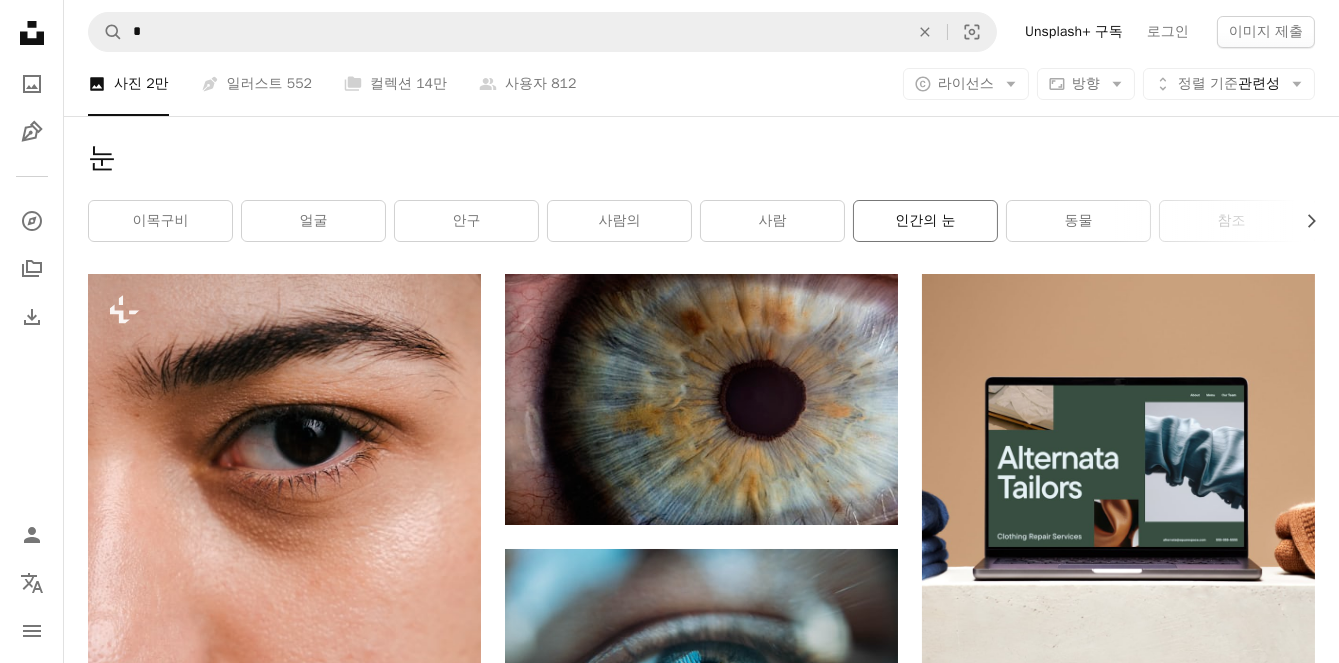 click on "인간의 눈" at bounding box center [925, 221] 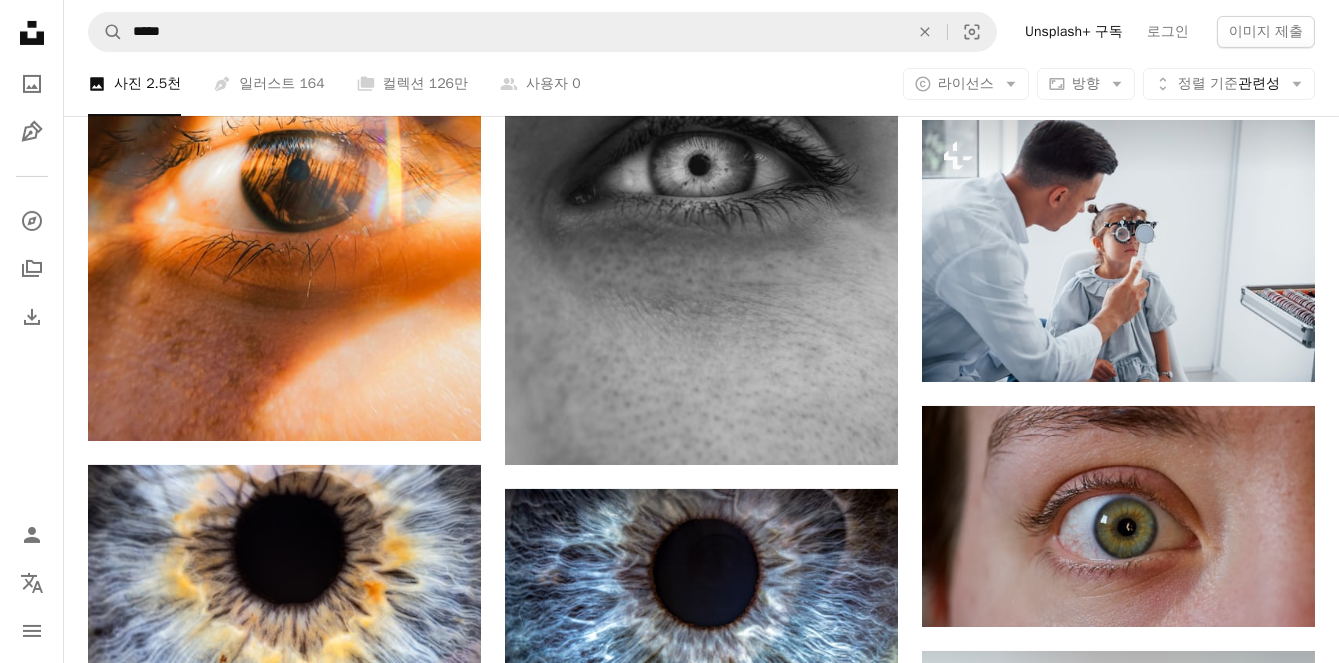 scroll, scrollTop: 0, scrollLeft: 0, axis: both 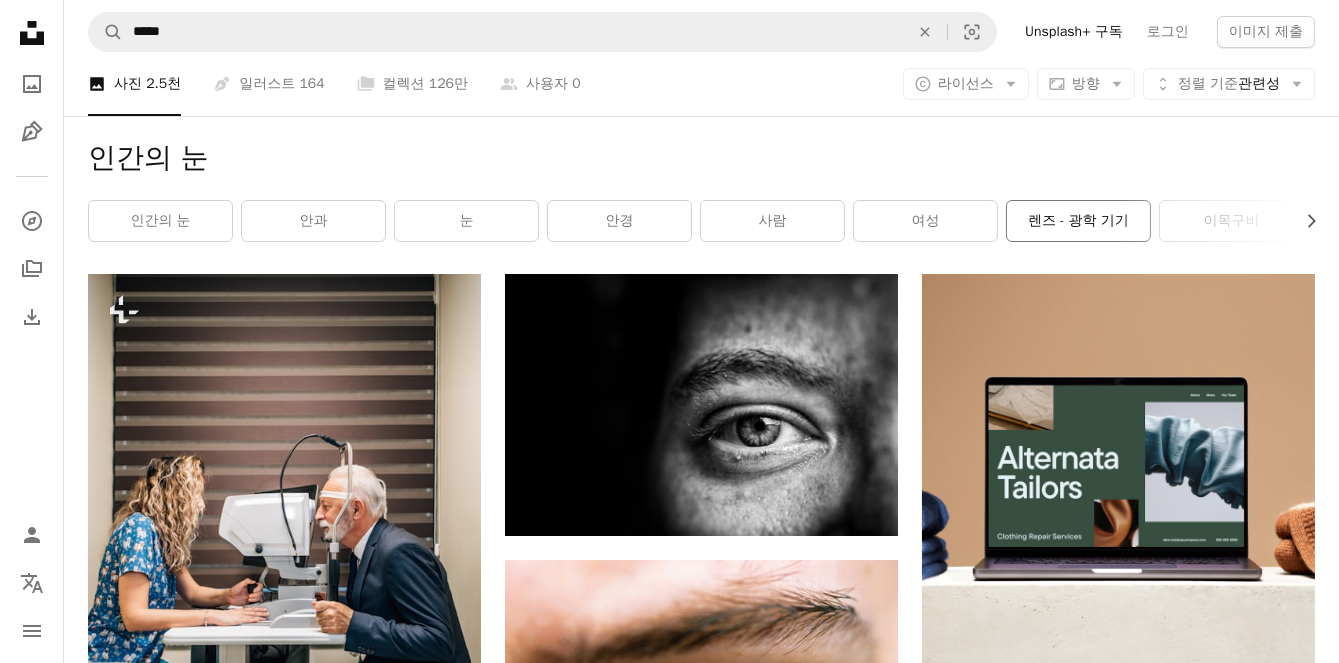 click on "렌즈 - 광학 기기" at bounding box center [1078, 221] 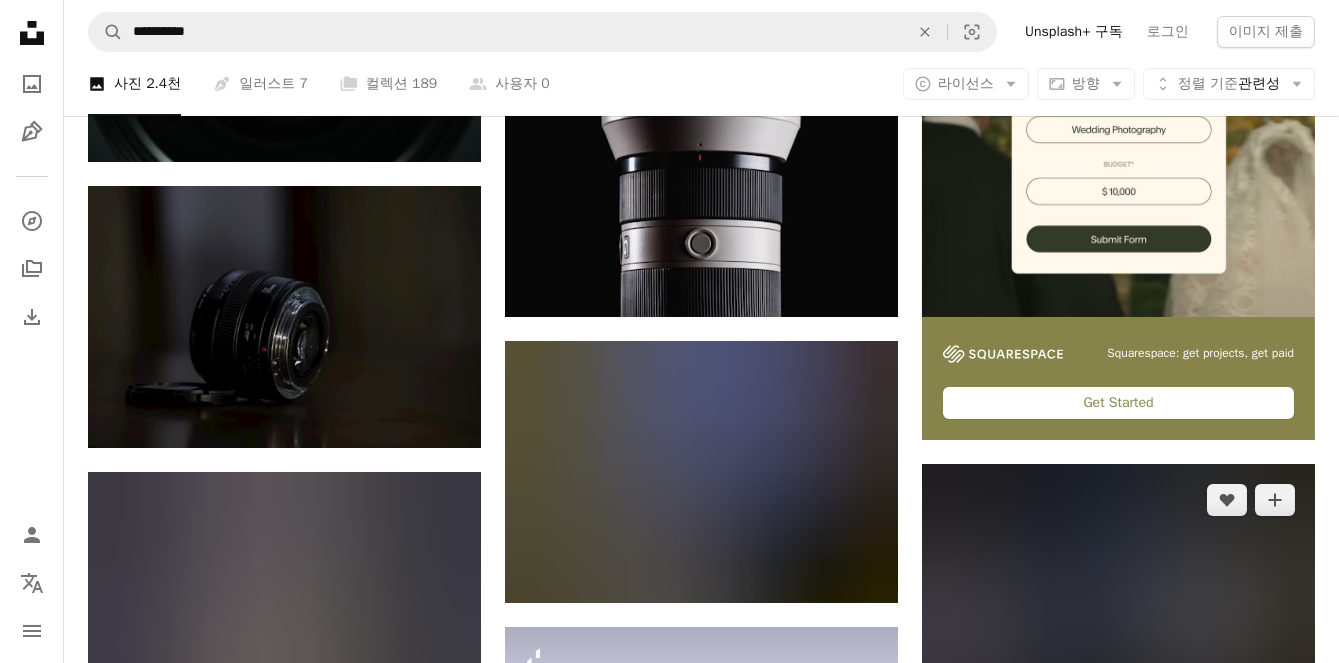 scroll, scrollTop: 0, scrollLeft: 0, axis: both 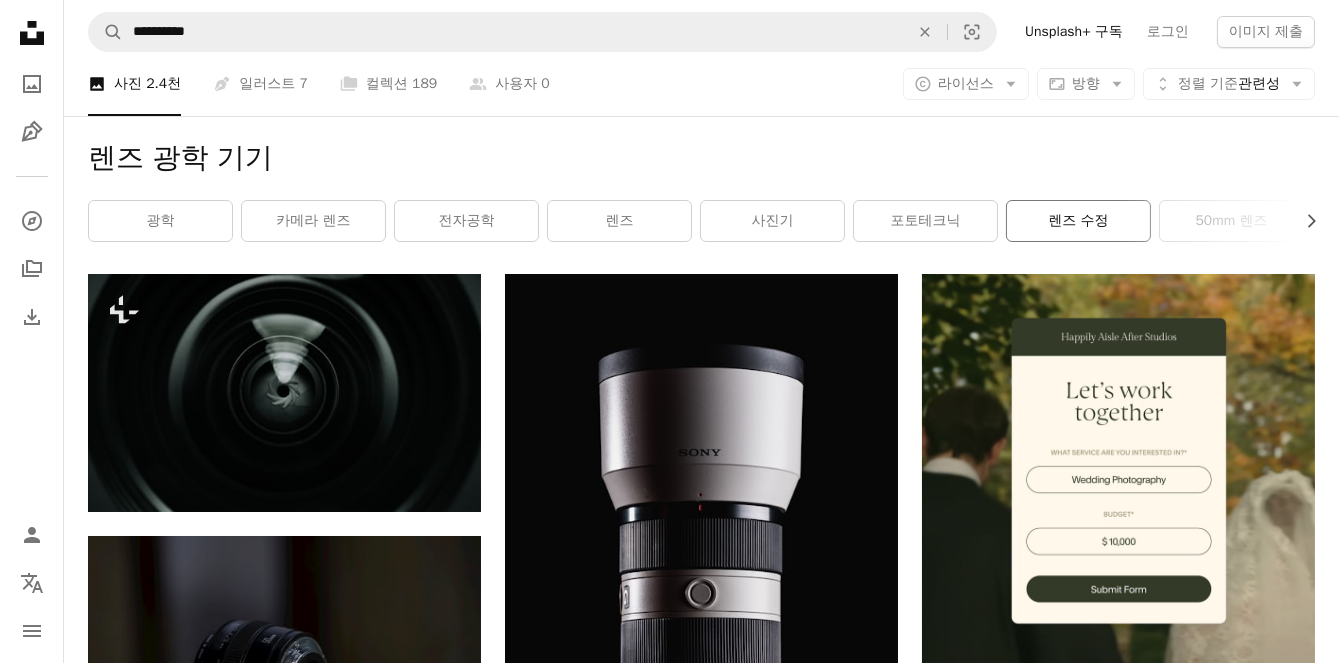 click on "렌즈 수정" at bounding box center (1078, 221) 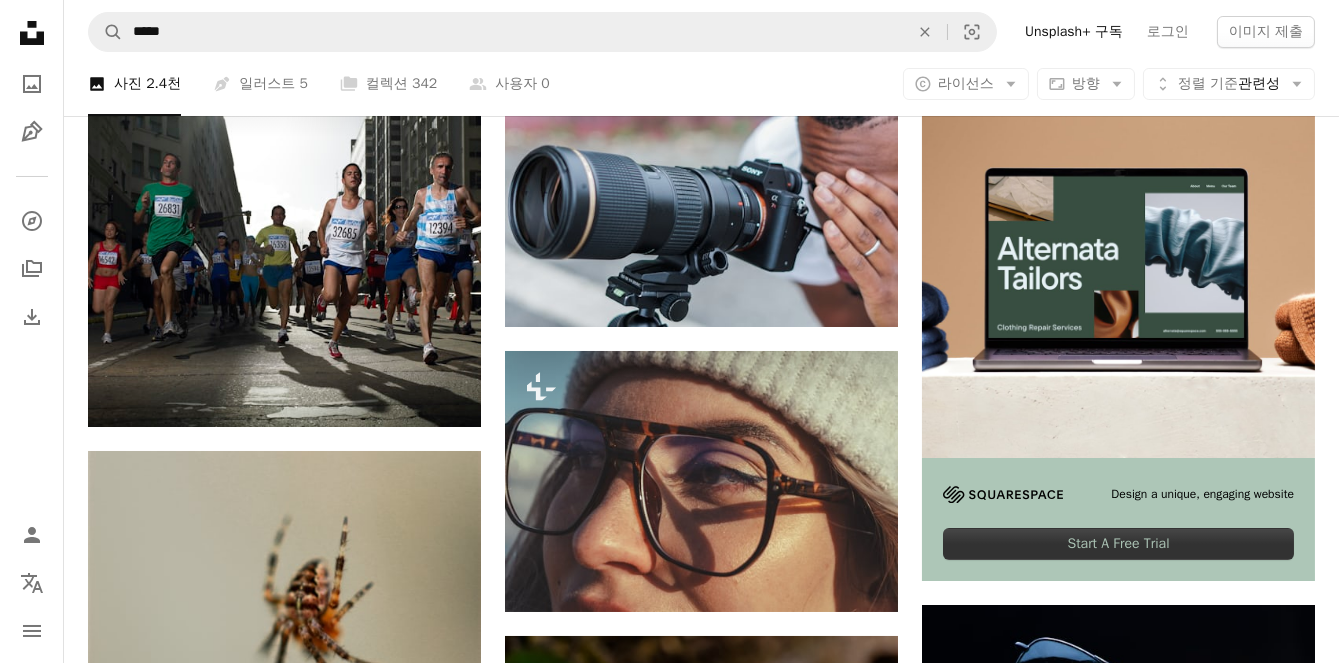 scroll, scrollTop: 0, scrollLeft: 0, axis: both 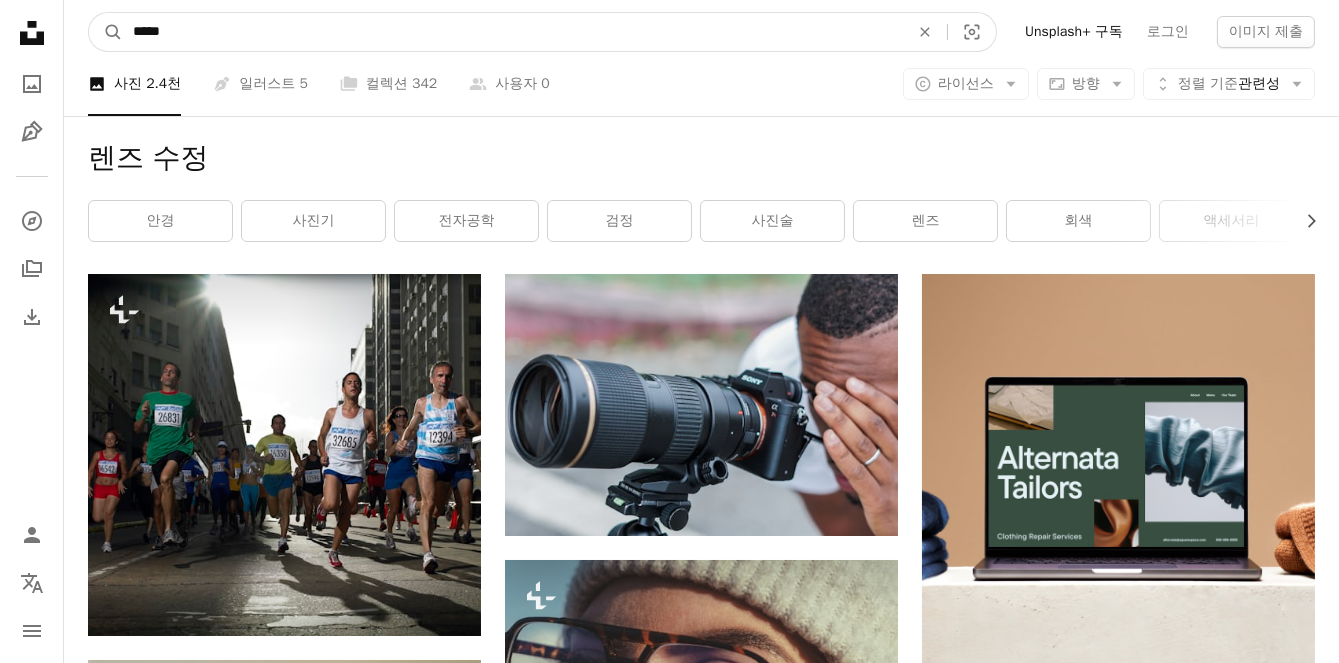 drag, startPoint x: 246, startPoint y: 32, endPoint x: 79, endPoint y: 32, distance: 167 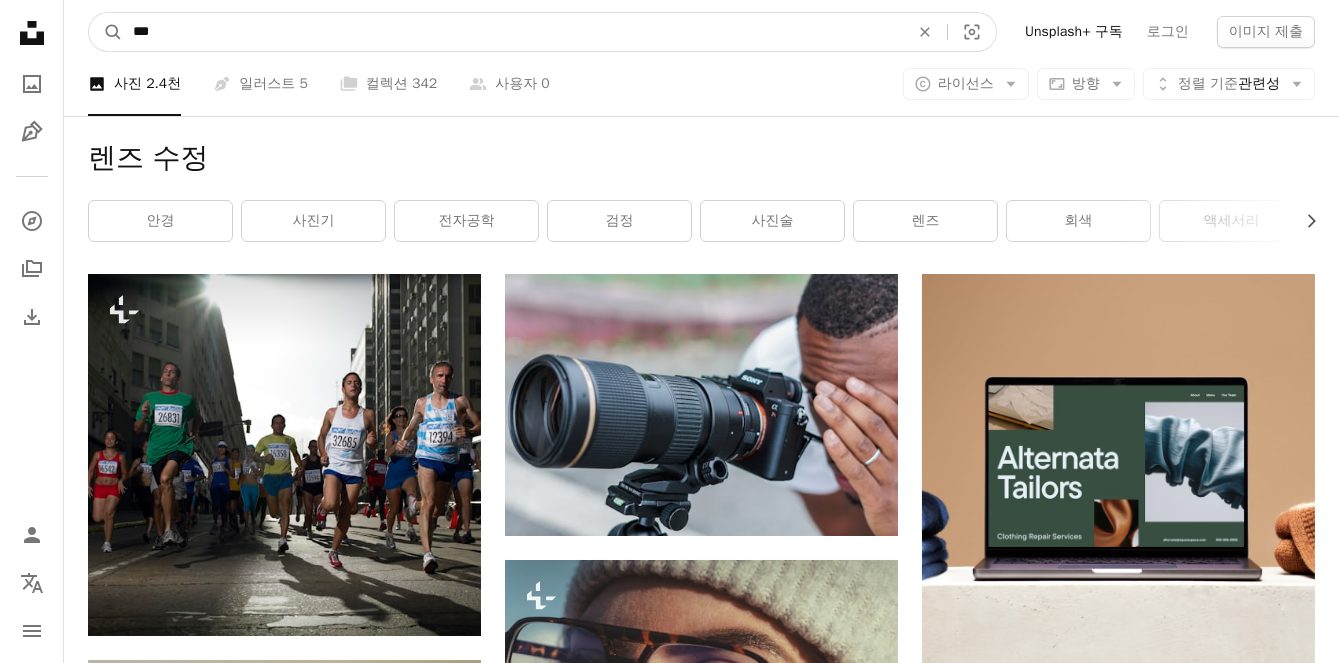 type on "***" 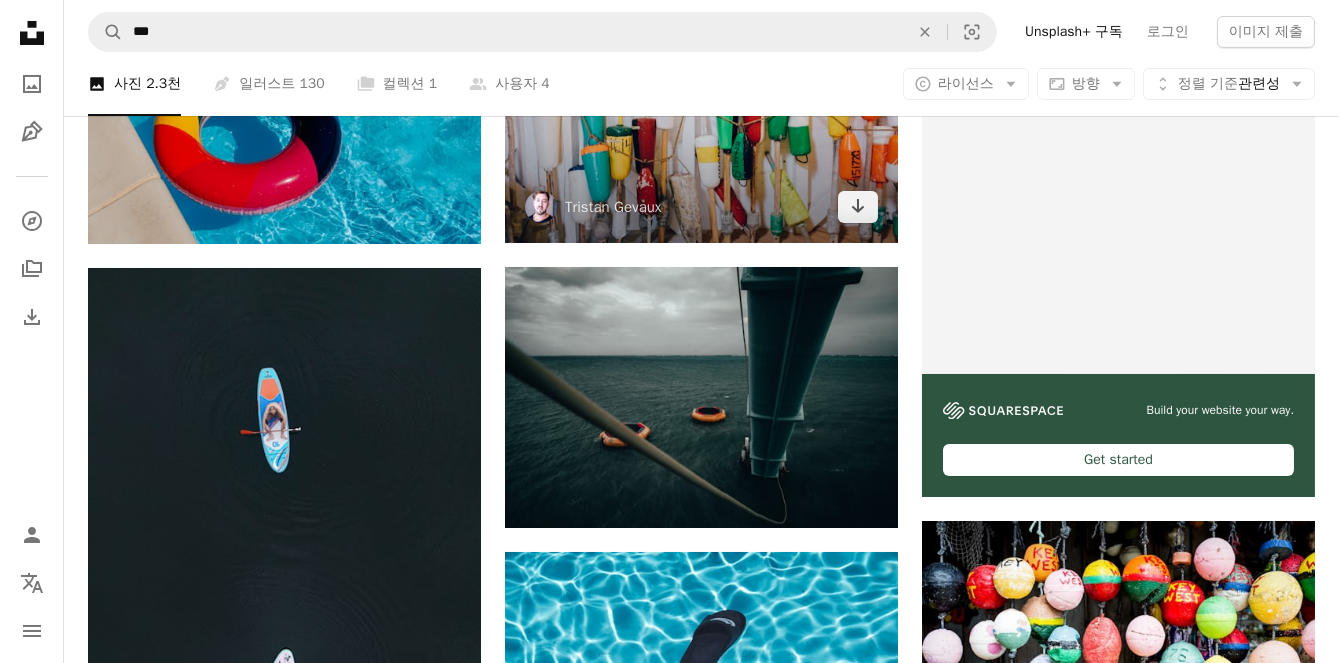scroll, scrollTop: 0, scrollLeft: 0, axis: both 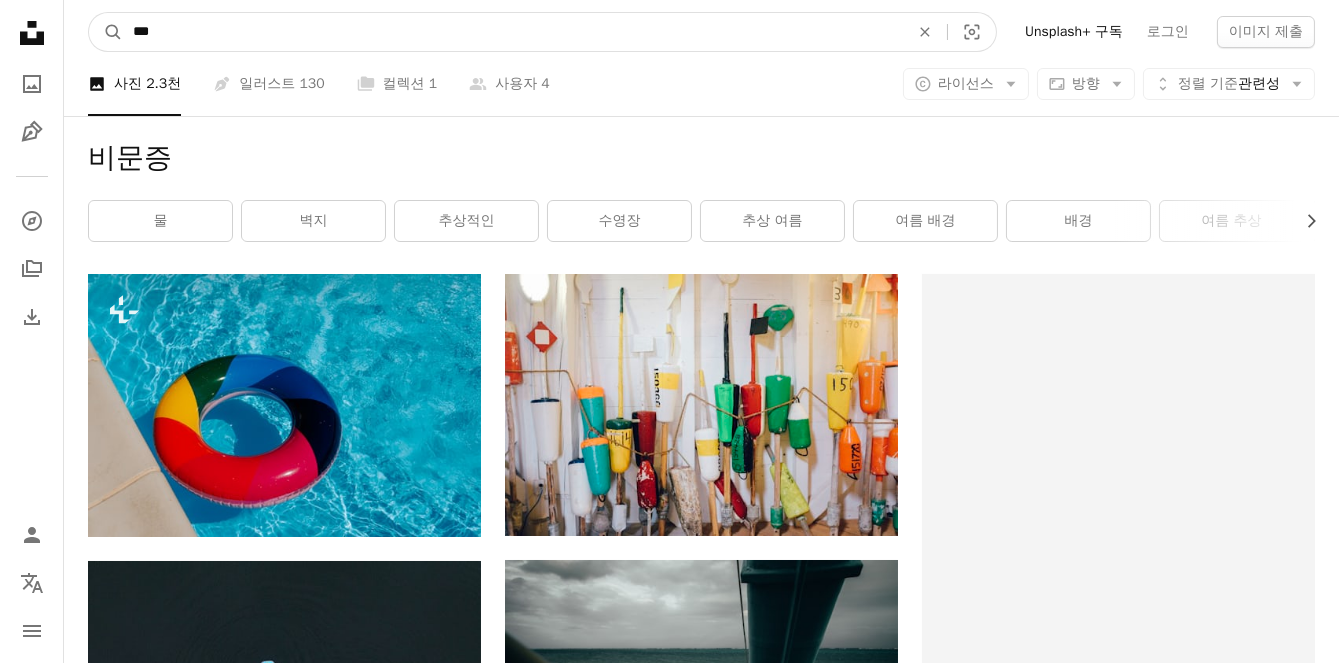 drag, startPoint x: 184, startPoint y: 30, endPoint x: 140, endPoint y: 37, distance: 44.553337 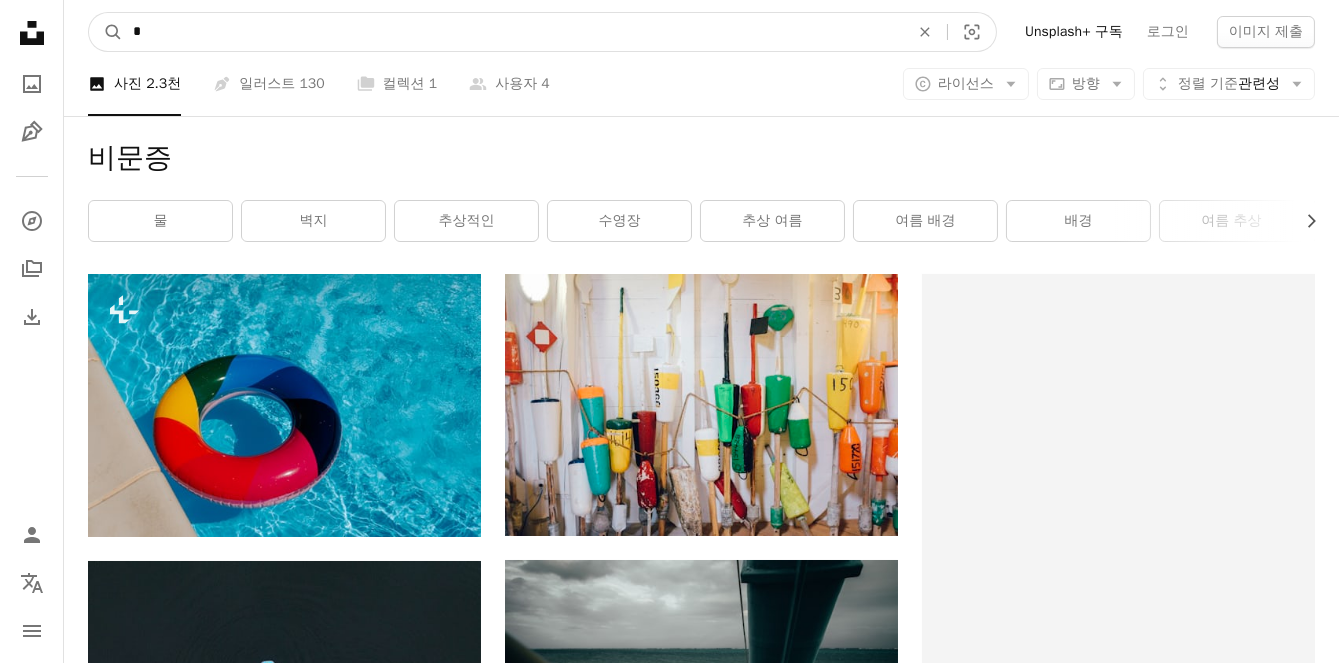 type on "*" 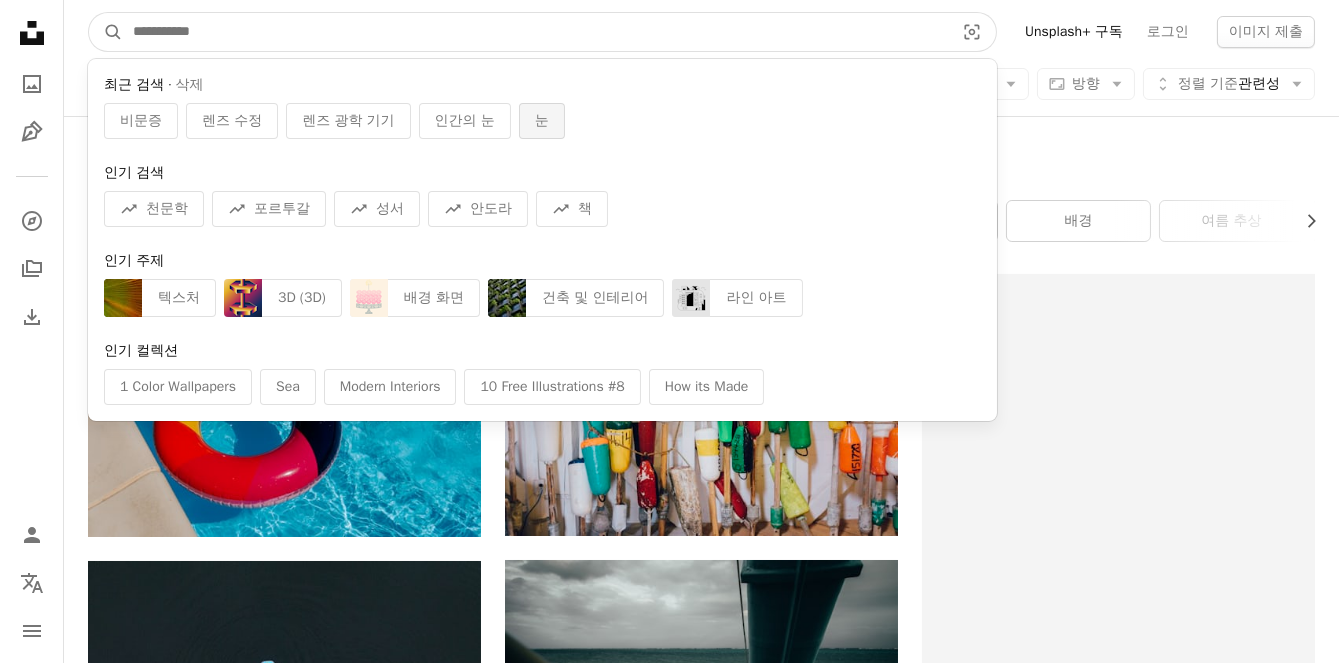 type 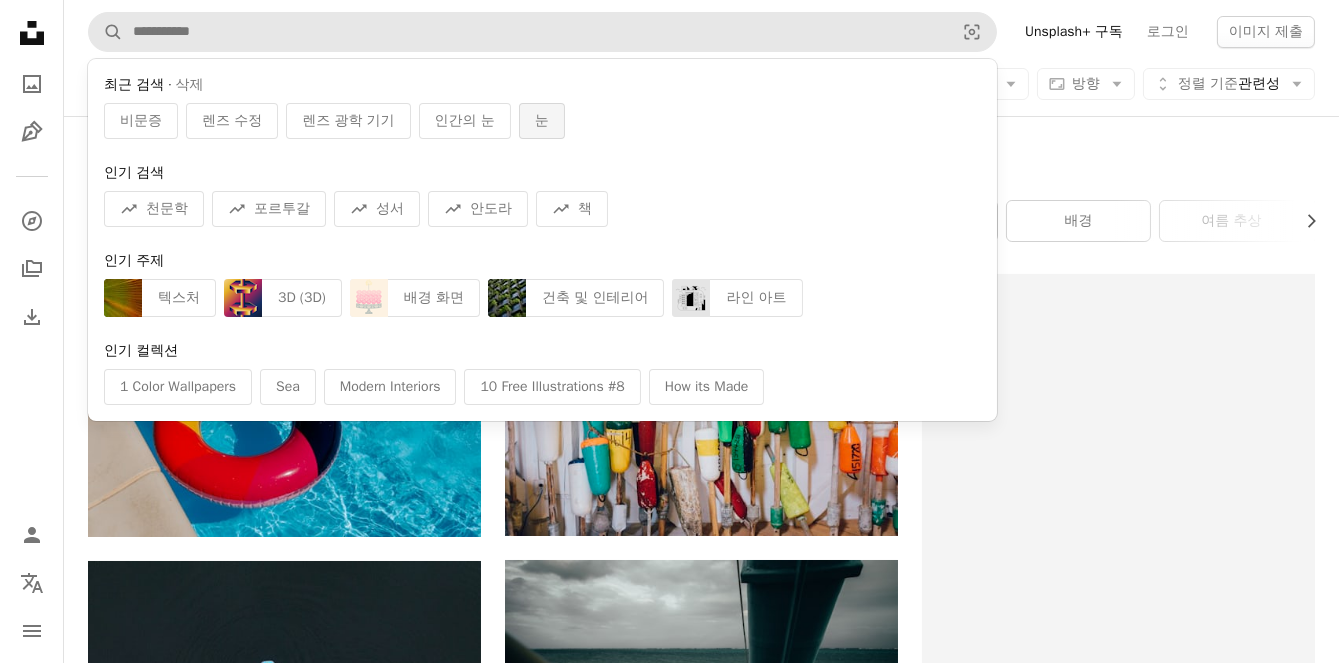 click on "눈" at bounding box center [542, 121] 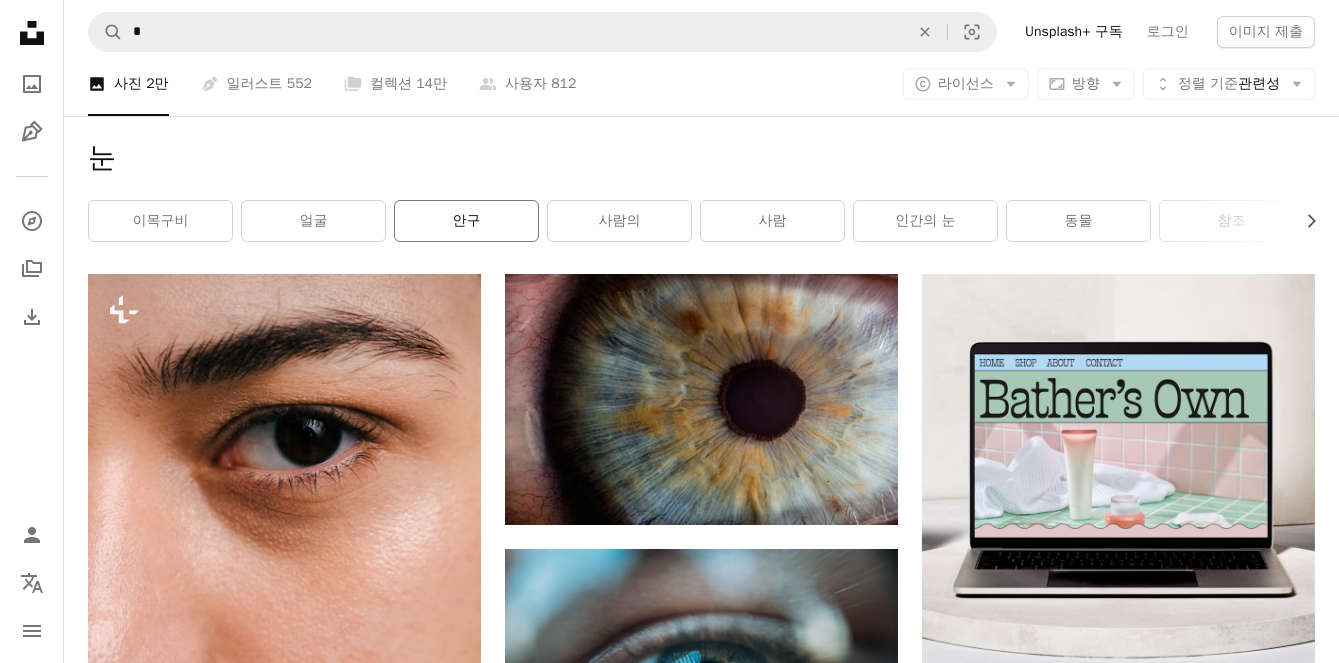 click on "안구" at bounding box center (466, 221) 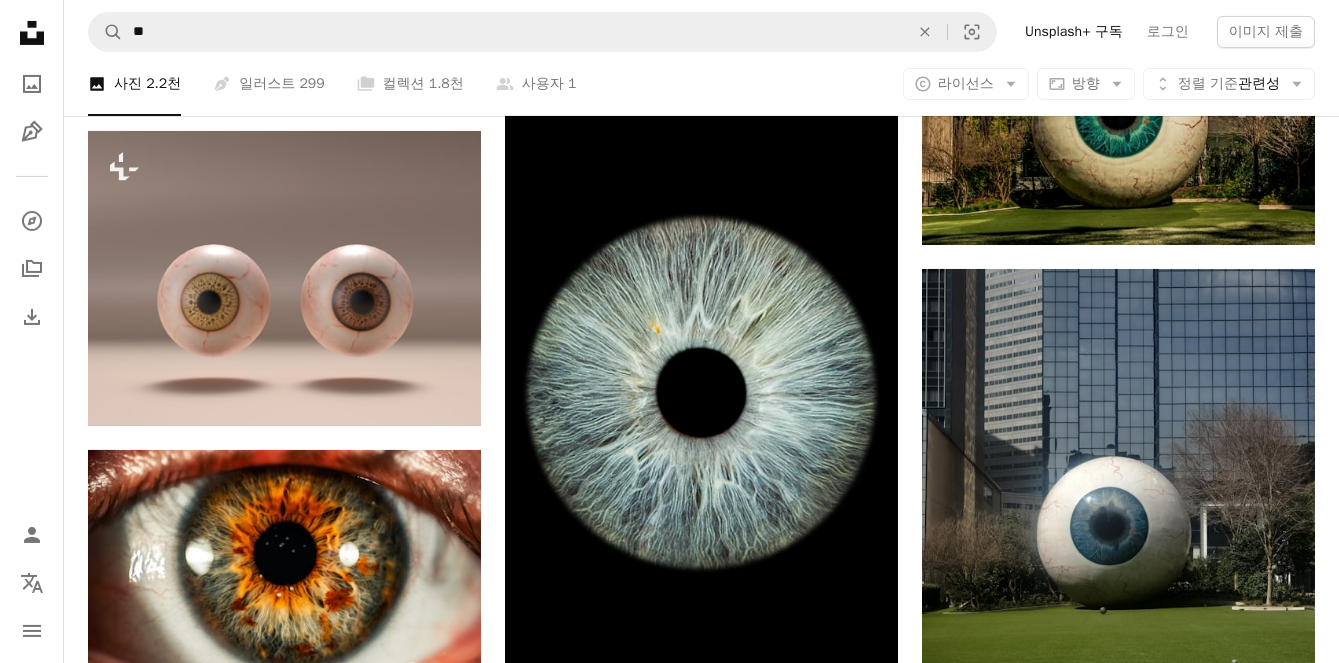 scroll, scrollTop: 10, scrollLeft: 0, axis: vertical 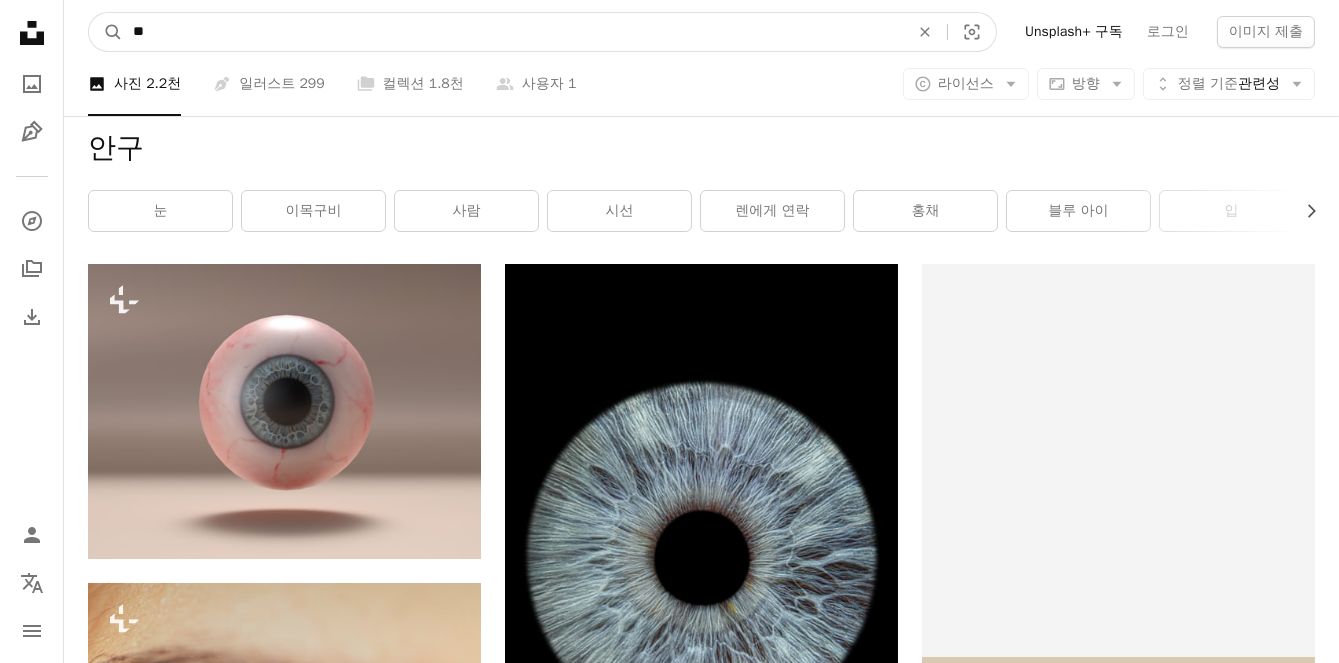 drag, startPoint x: 207, startPoint y: 38, endPoint x: 77, endPoint y: 33, distance: 130.09612 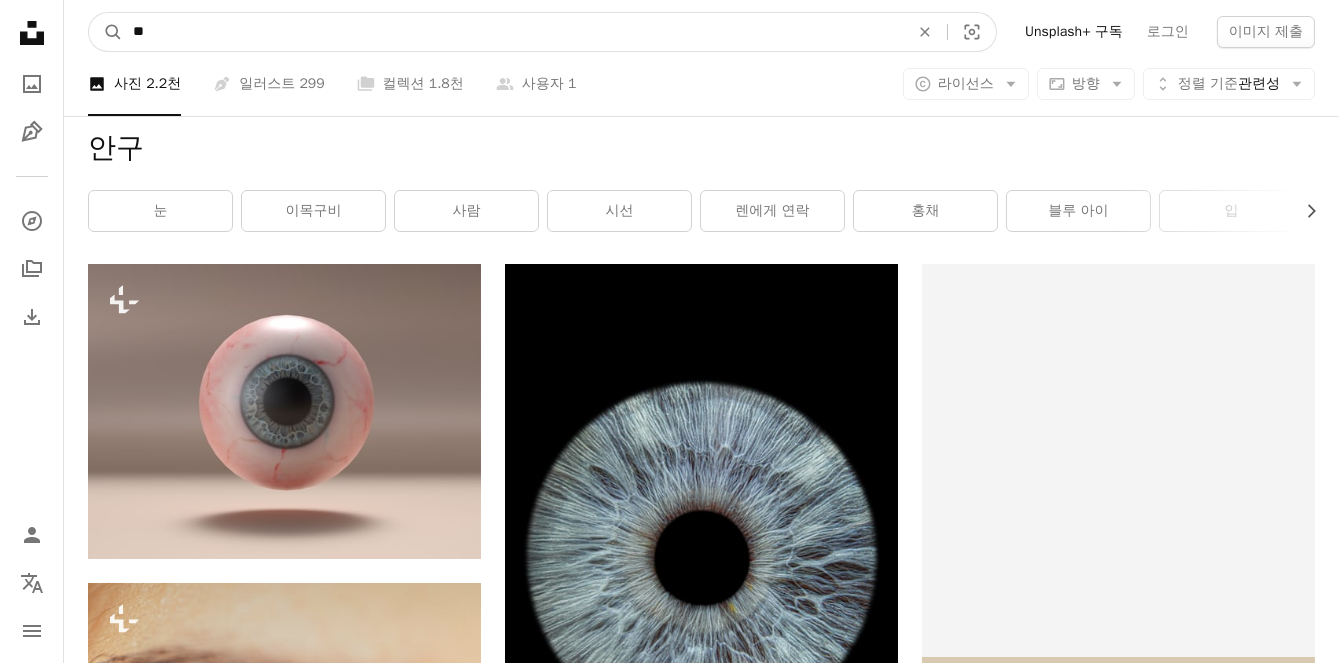 type on "**" 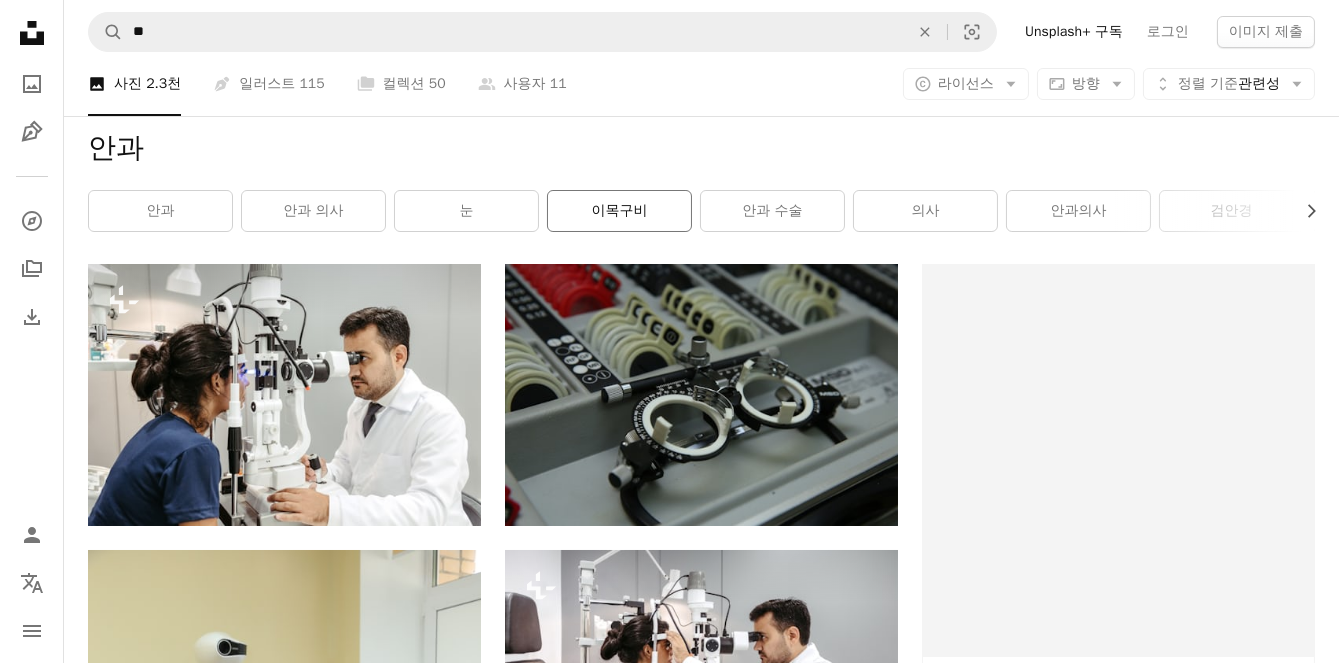 scroll, scrollTop: 0, scrollLeft: 0, axis: both 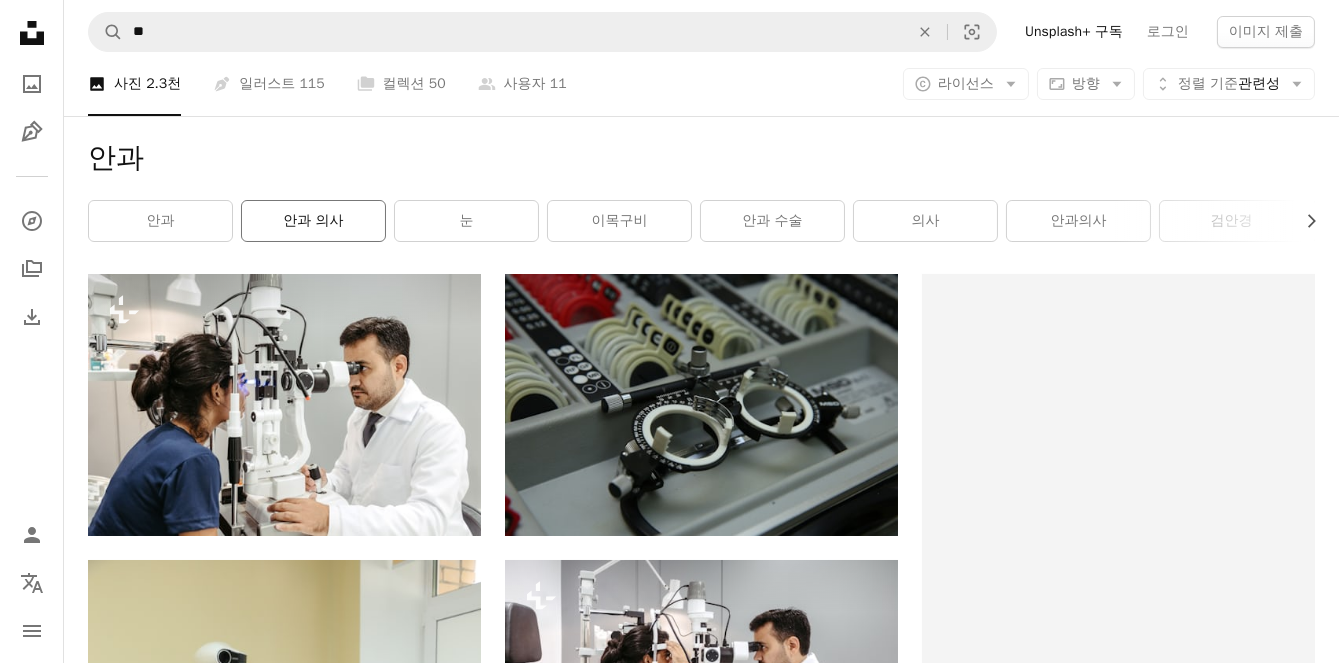 click on "안과 의사" at bounding box center [313, 221] 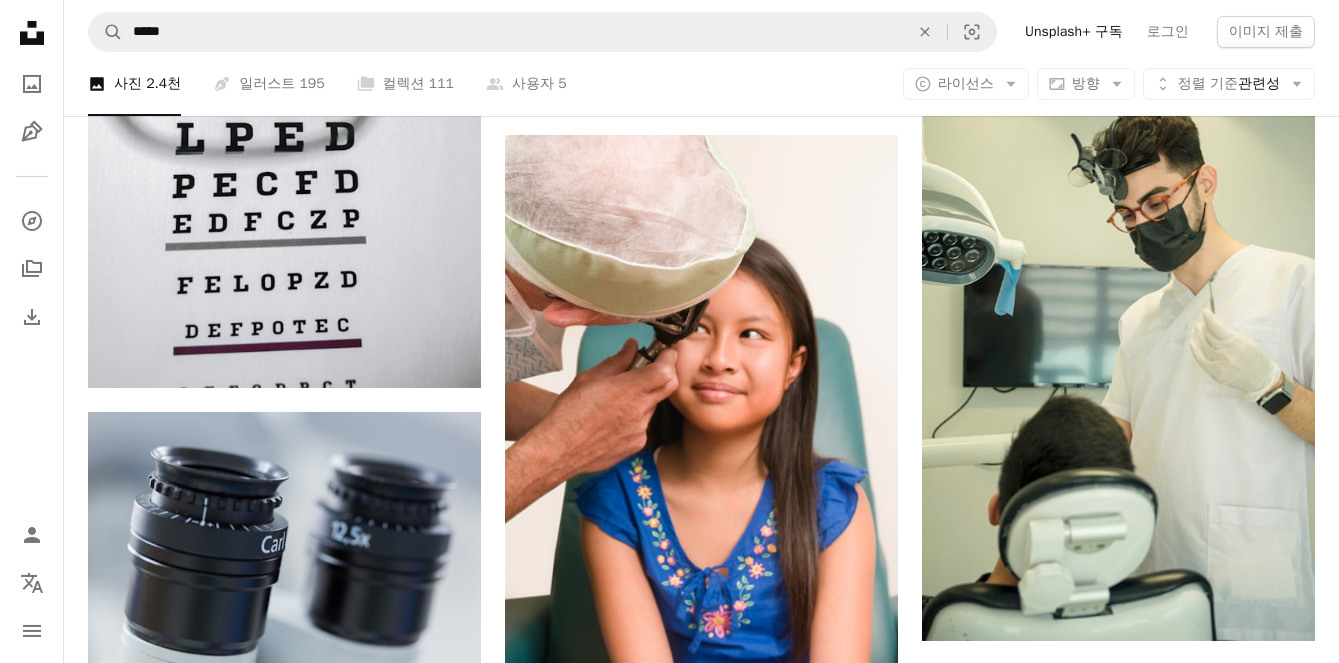 scroll, scrollTop: 0, scrollLeft: 0, axis: both 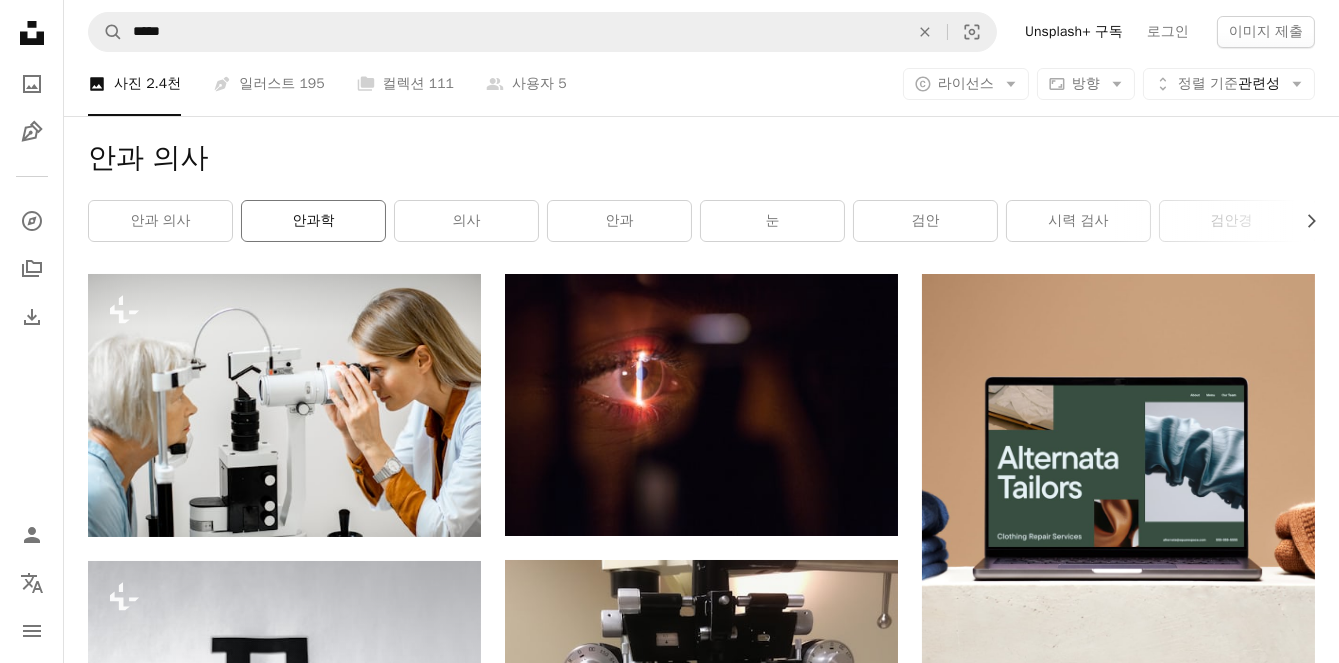 click on "안과학" at bounding box center [313, 221] 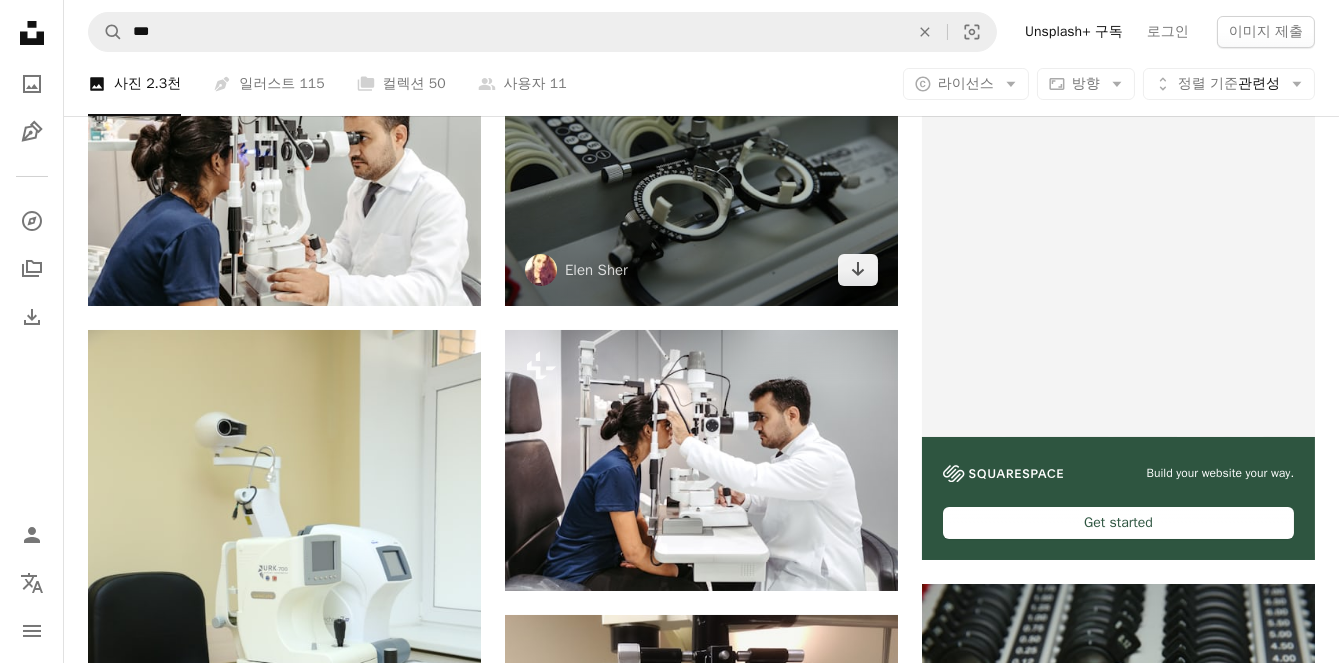 scroll, scrollTop: 0, scrollLeft: 0, axis: both 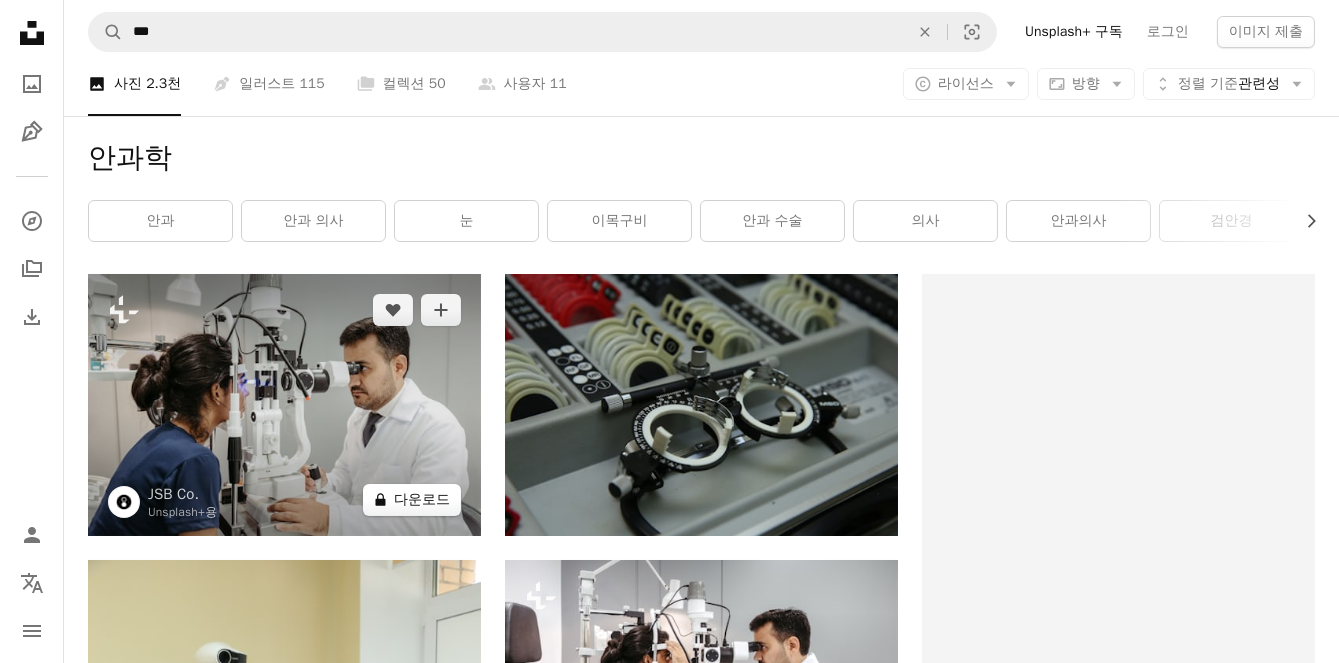click on "A lock" 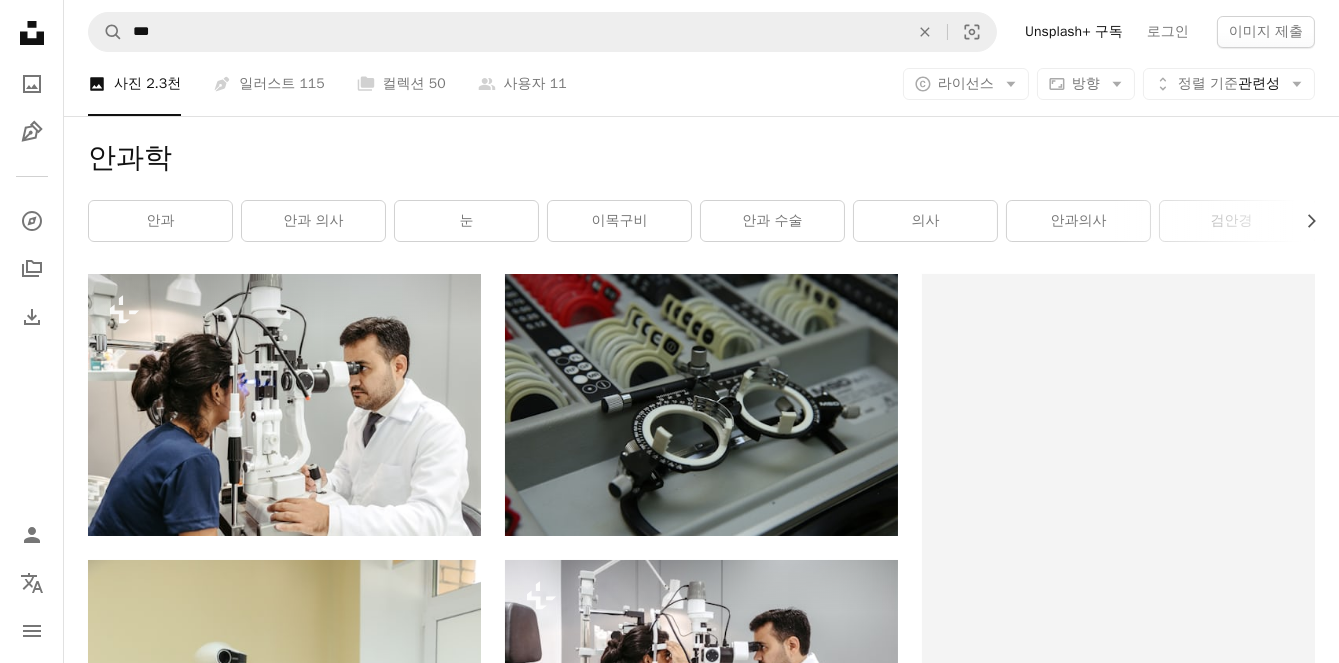 click on "An X shape 즉시 사용 가능한 프리미엄 이미지입니다. 무제한 액세스가 가능합니다. A plus sign 매월 회원 전용 콘텐츠 추가 A plus sign 무제한 royalty-free 다운로드 A plus sign 일러스트  신규 A plus sign 강화된 법적 보호 매년 66%  할인 매월 $12   $4 USD 매달 * Unsplash+  구독 *매년 납부 시 선불로  $48  청구 해당 세금 별도. 자동으로 연장됩니다. 언제든지 취소 가능합니다." at bounding box center [669, 4708] 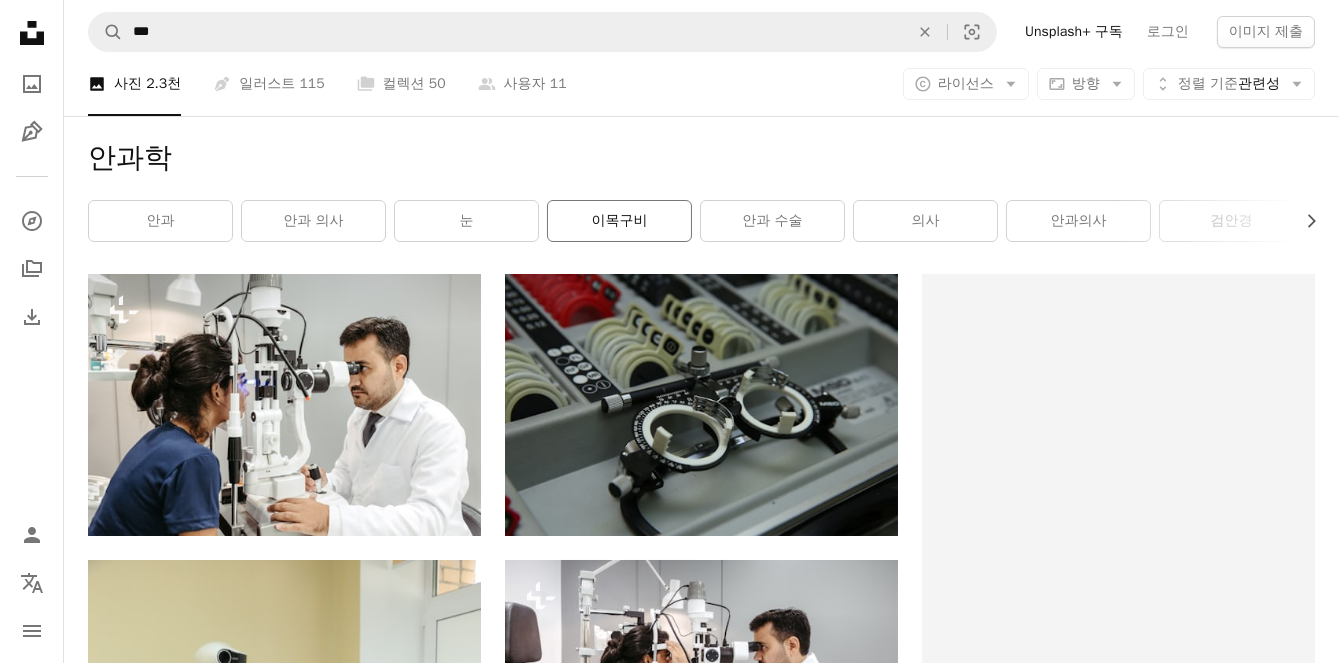 click on "이목구비" at bounding box center (619, 221) 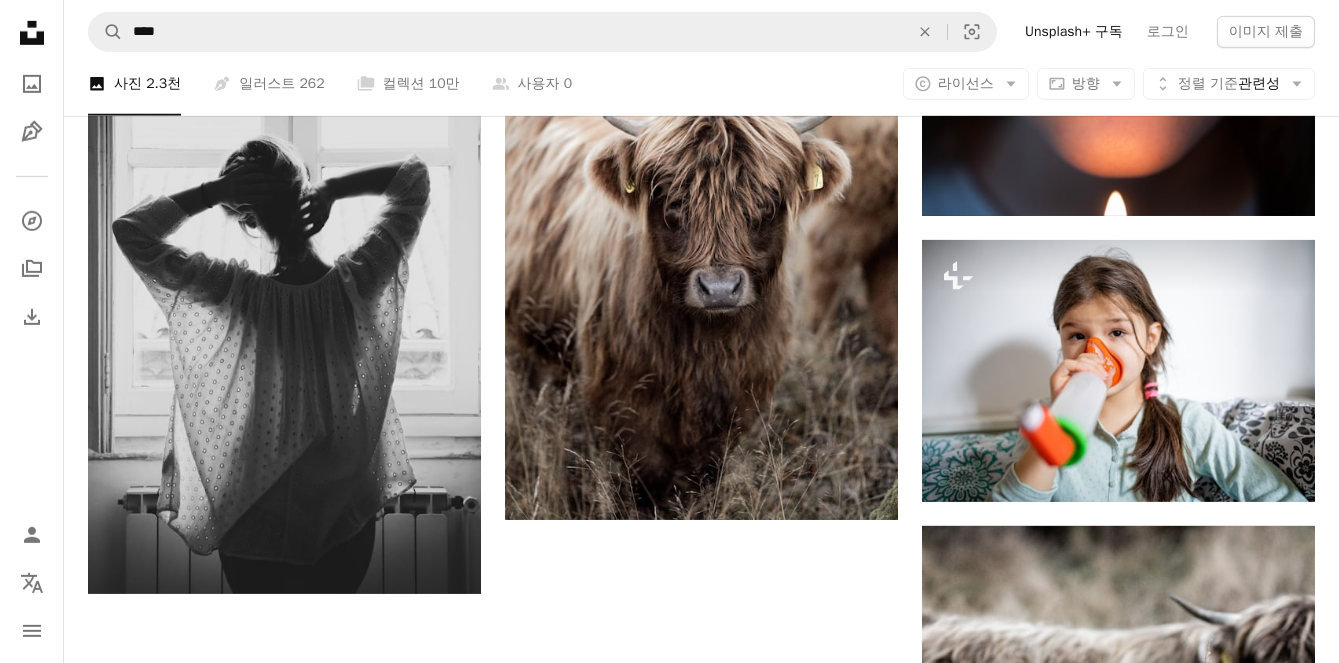 scroll, scrollTop: 2763, scrollLeft: 0, axis: vertical 